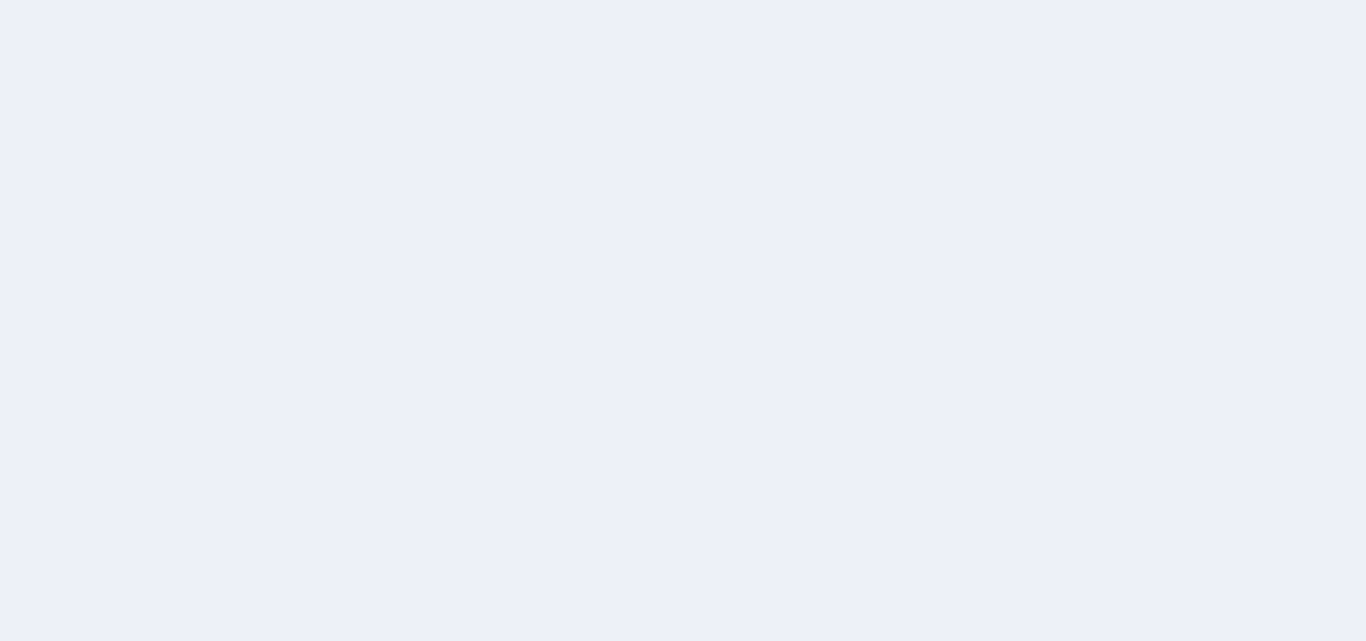 scroll, scrollTop: 0, scrollLeft: 0, axis: both 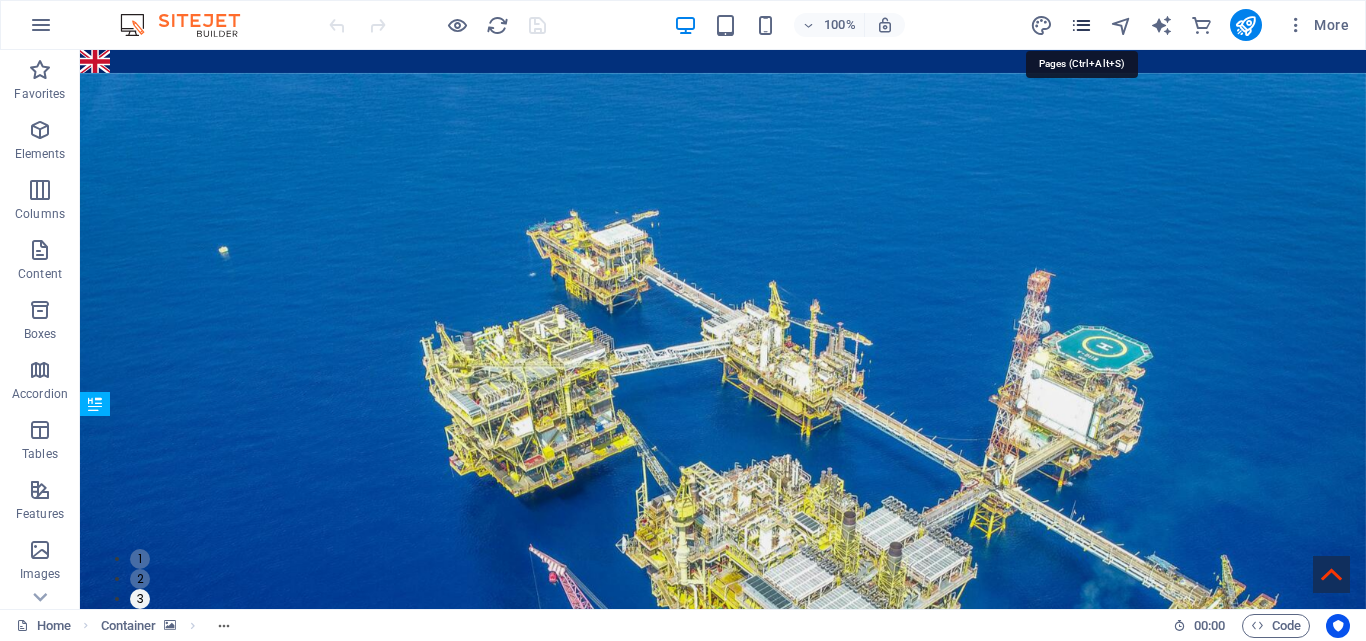 click at bounding box center (1081, 25) 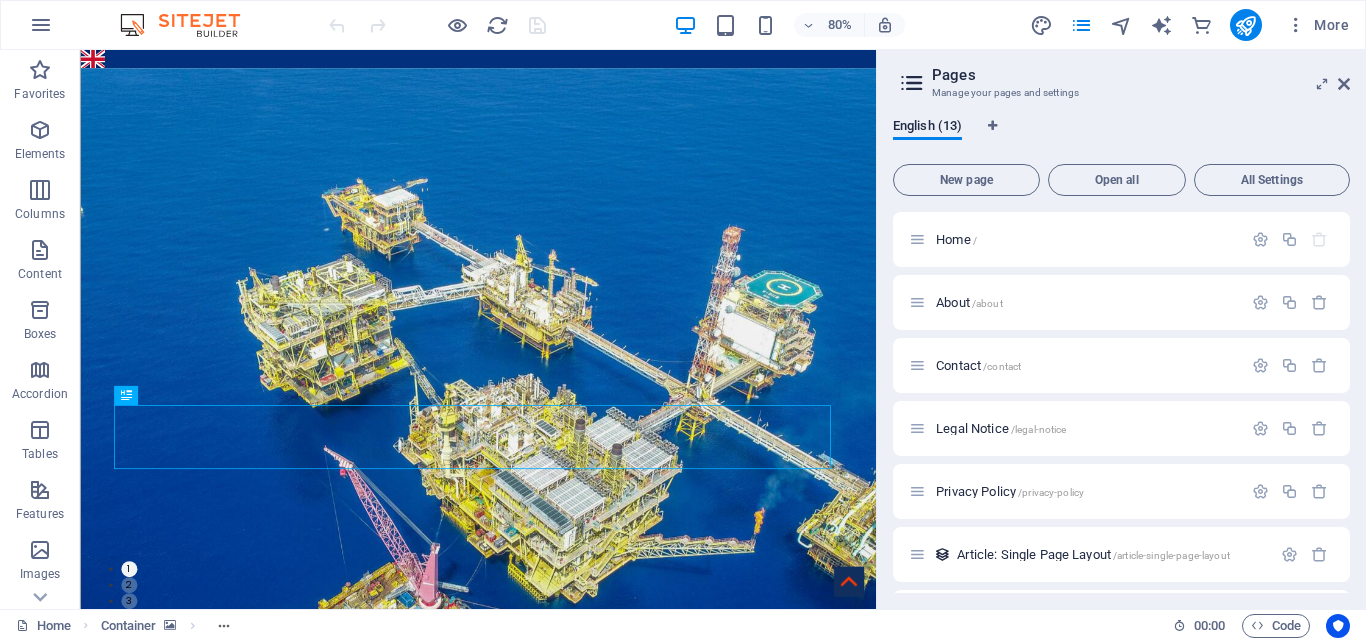 drag, startPoint x: 1365, startPoint y: 135, endPoint x: 1365, endPoint y: 161, distance: 26 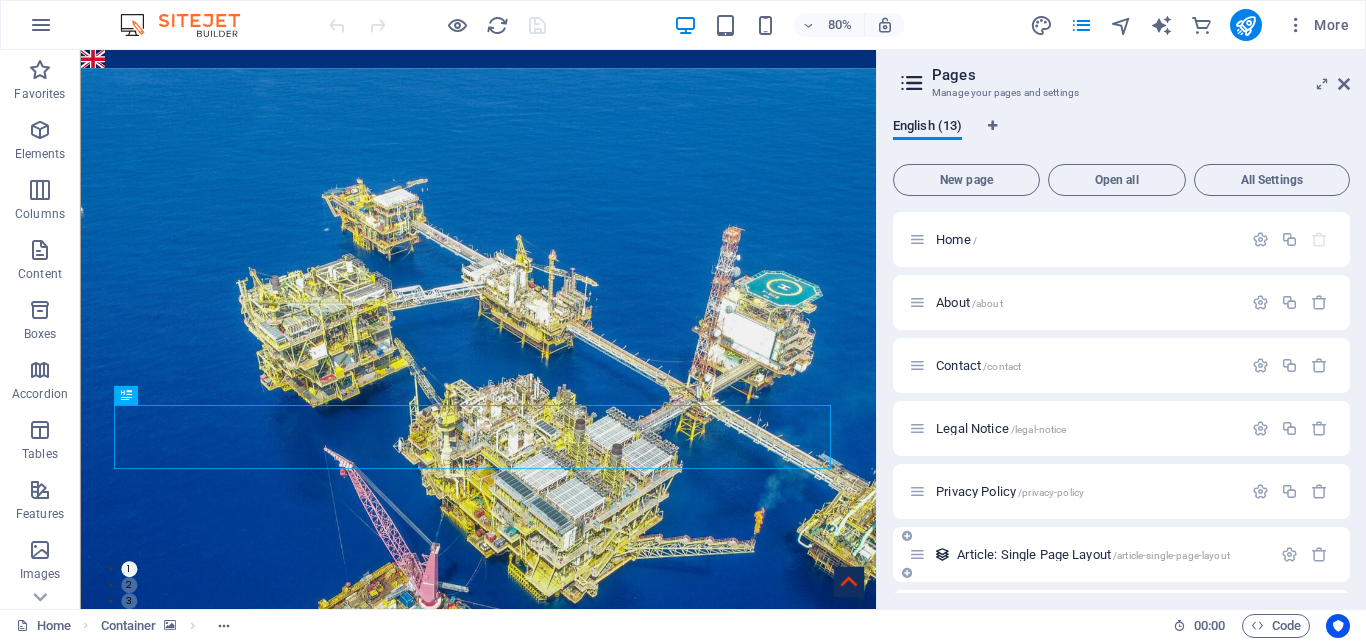 click on "Article: Single Page Layout /article-single-page-layout" at bounding box center (1093, 554) 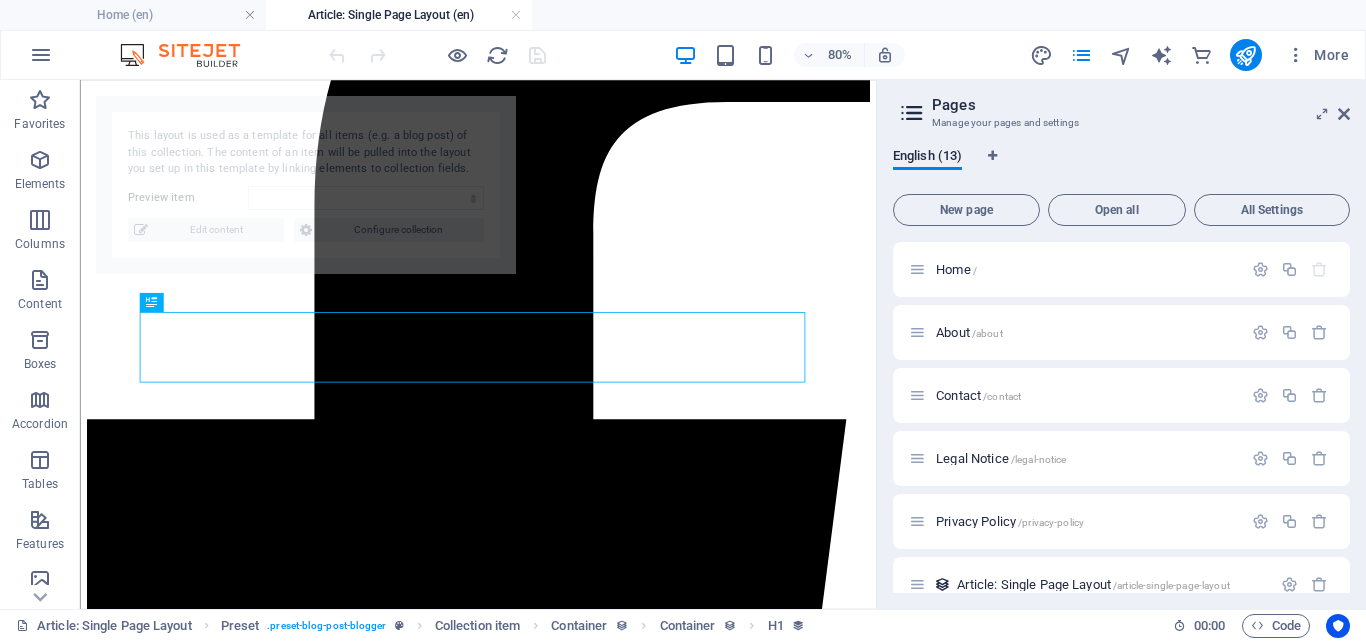 scroll, scrollTop: 511, scrollLeft: 0, axis: vertical 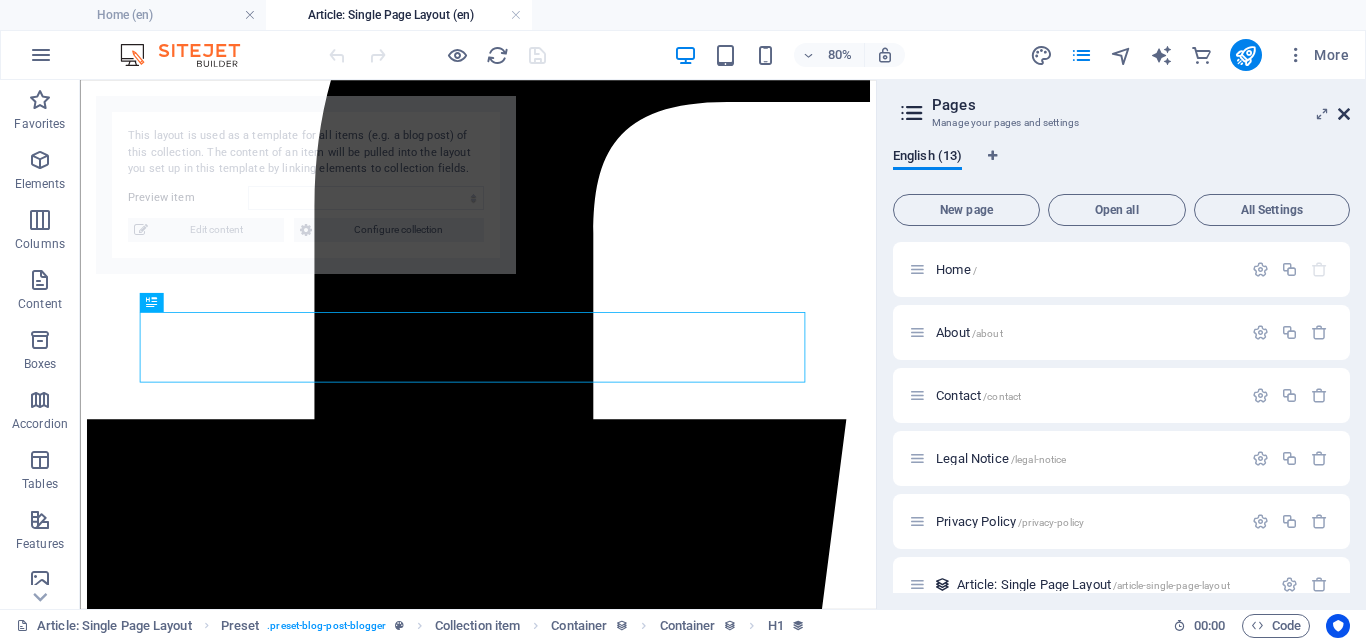 click at bounding box center [1344, 114] 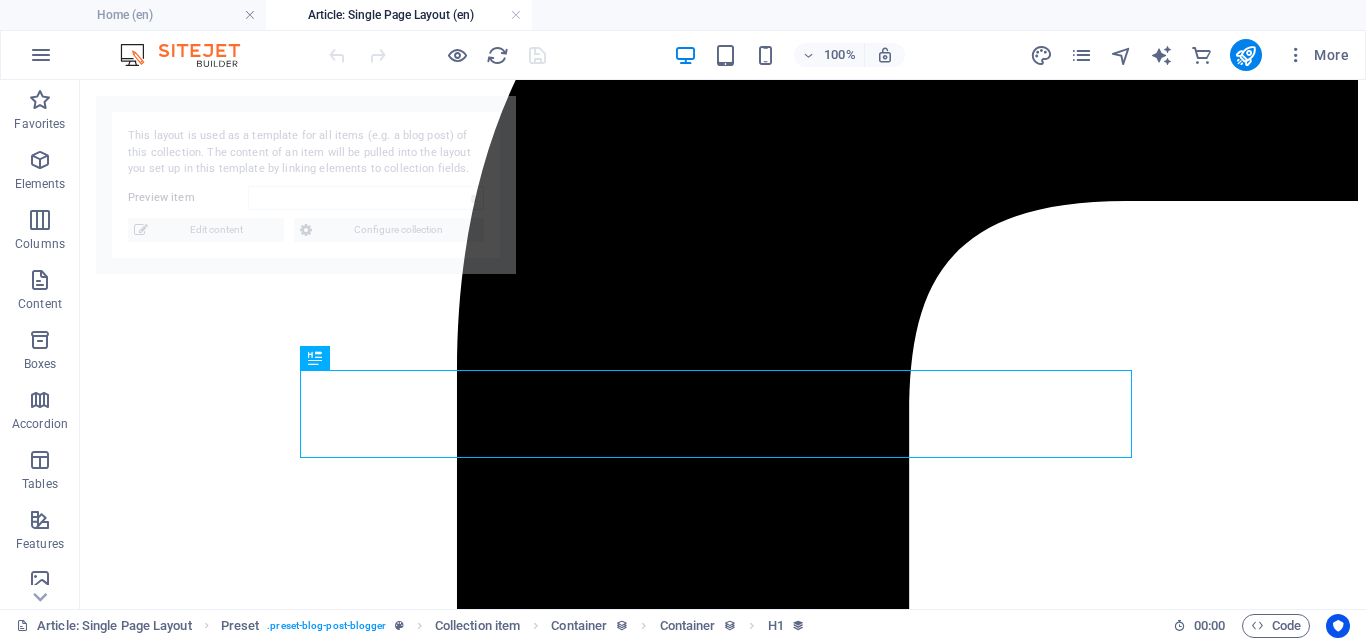 select on "688df1cbd9add21eb3085612" 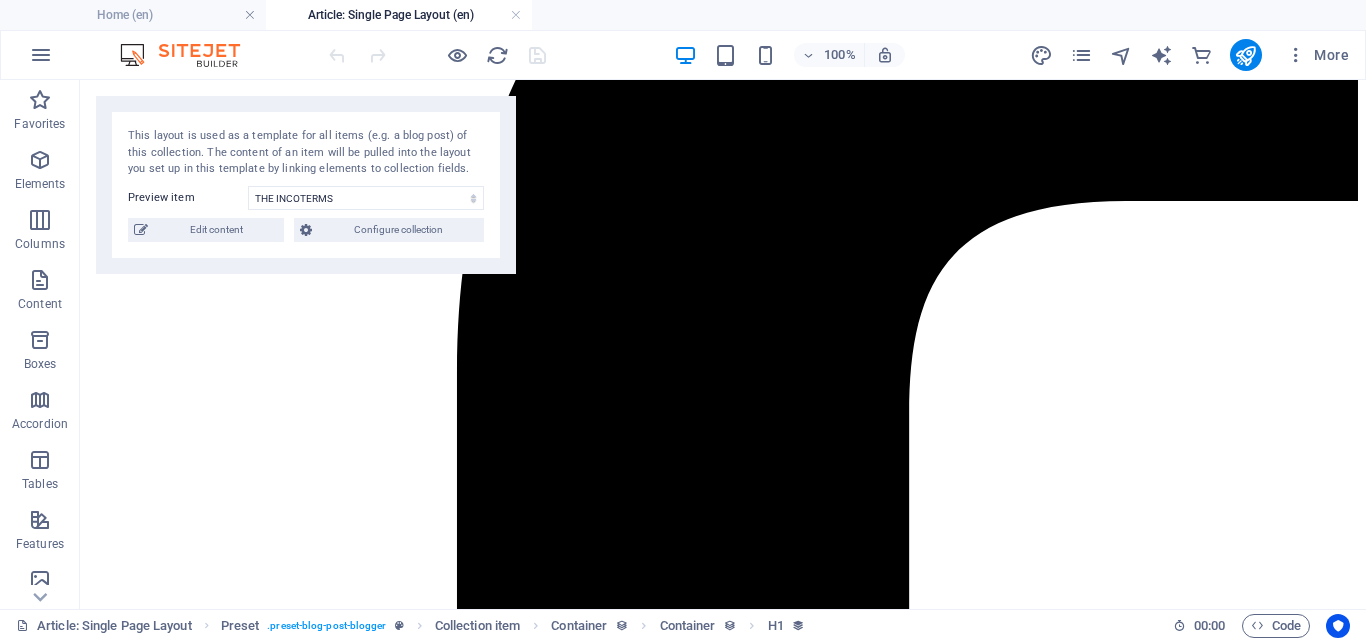 scroll, scrollTop: 48, scrollLeft: 0, axis: vertical 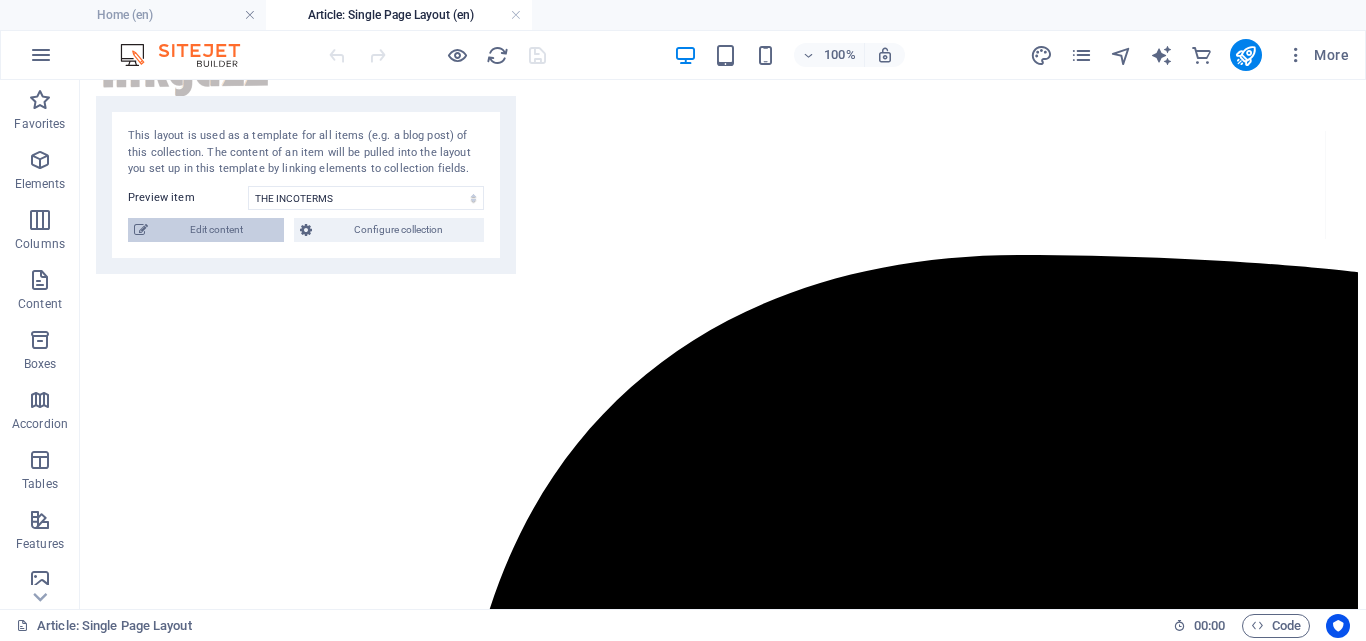 click on "Edit content" at bounding box center [216, 230] 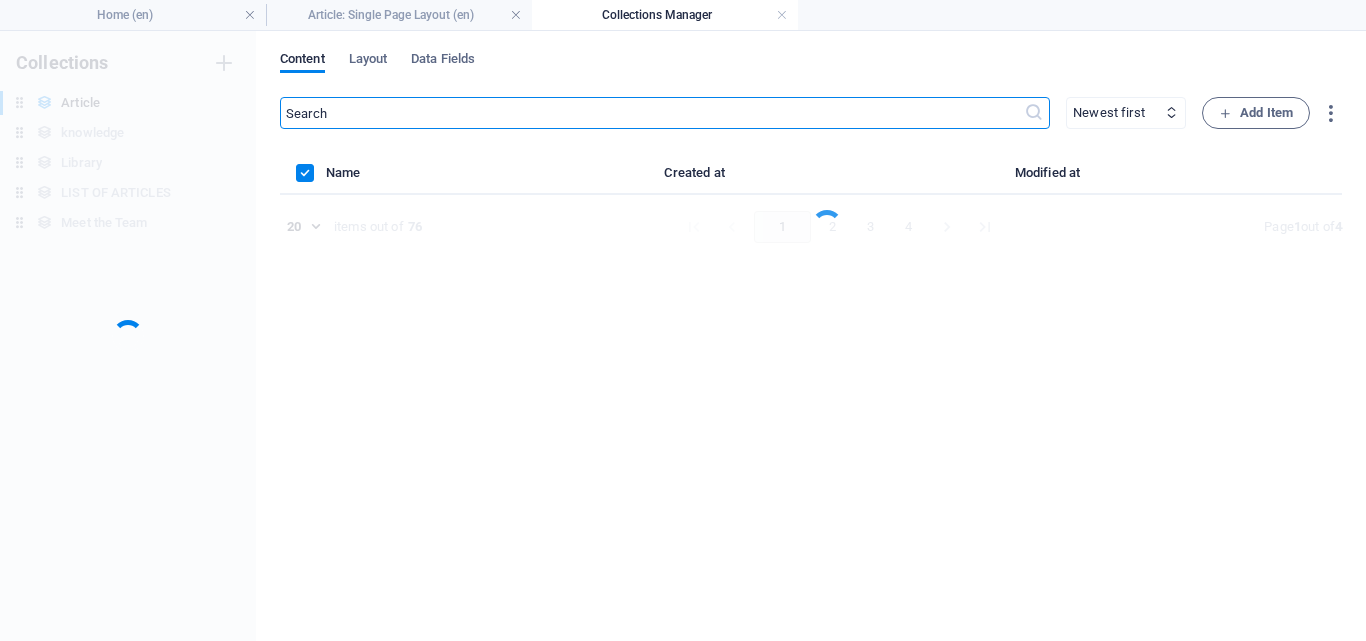 scroll, scrollTop: 0, scrollLeft: 0, axis: both 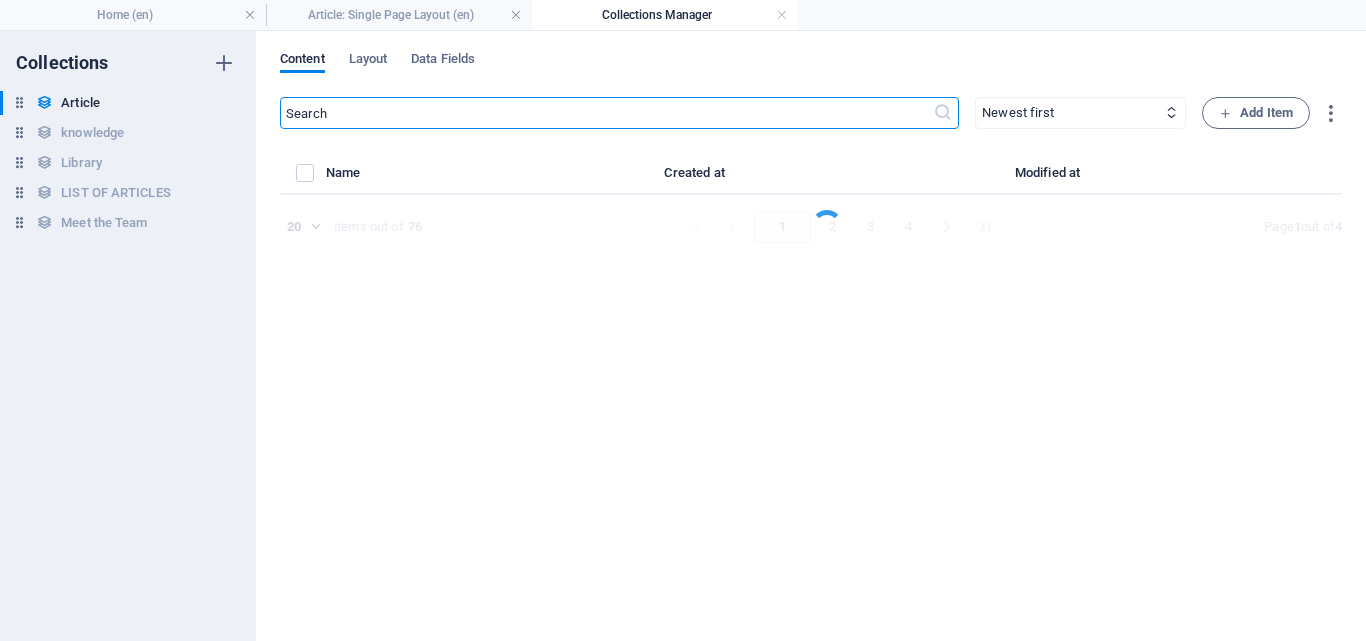 select on "Legal" 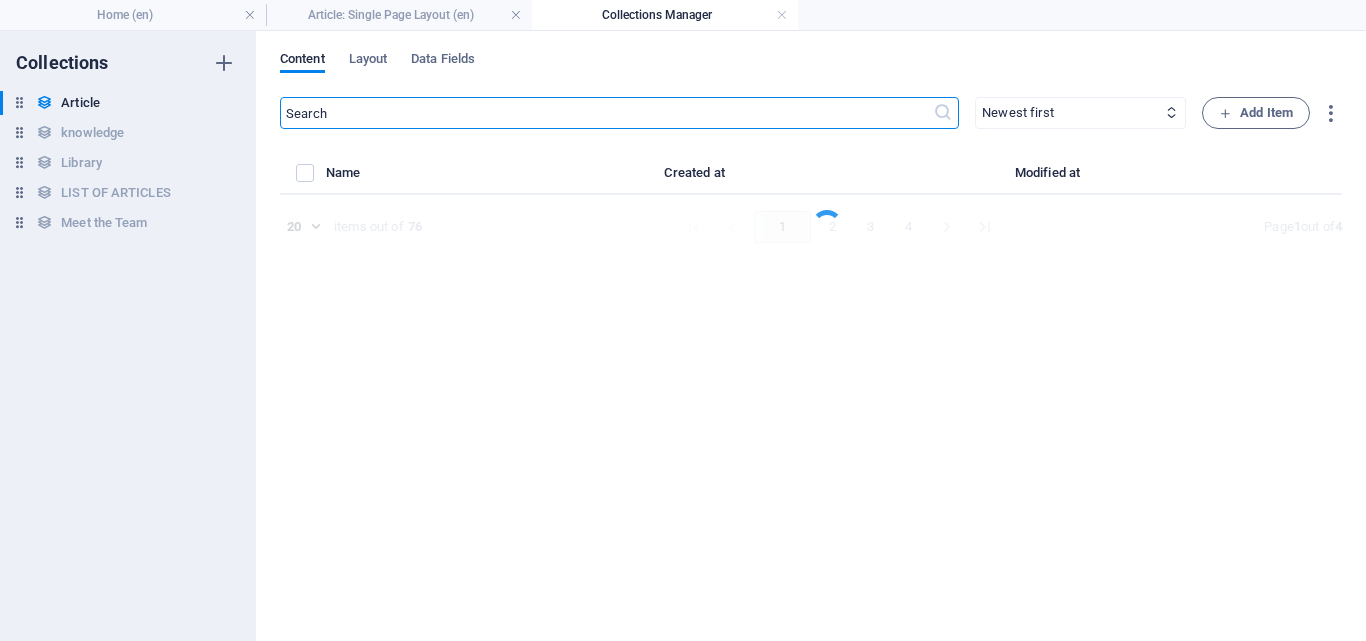 select on "[FIRST] [LAST]" 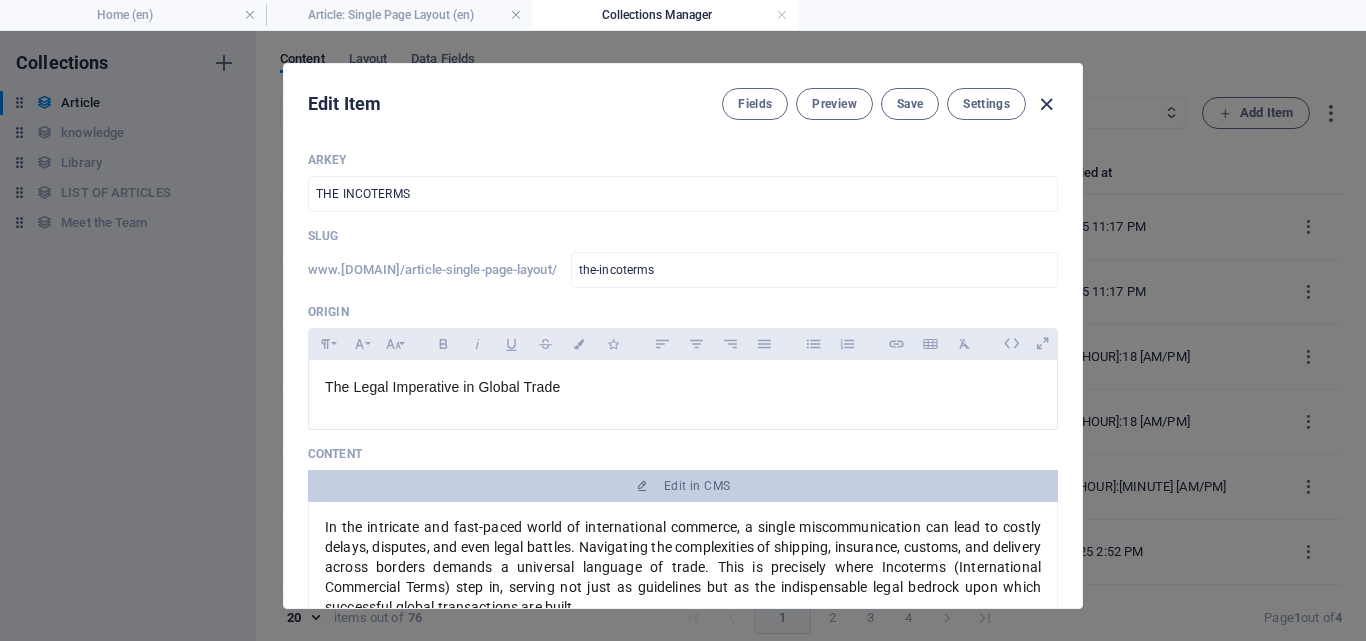 click at bounding box center (1046, 104) 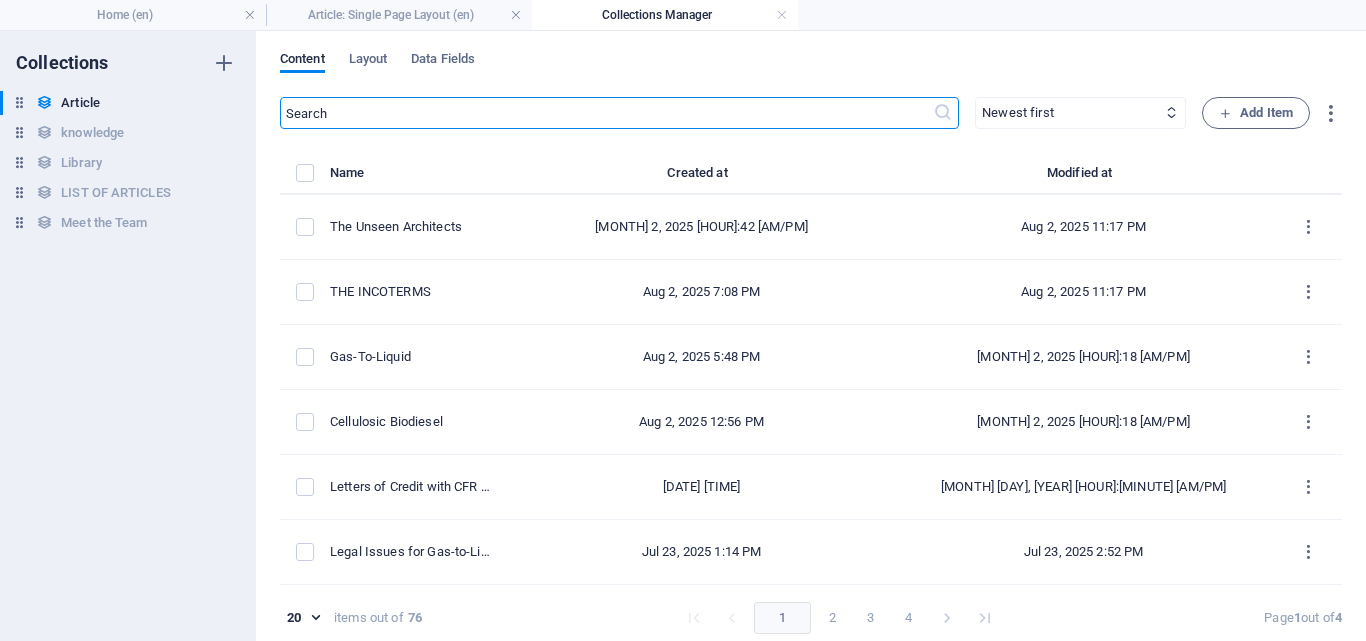scroll, scrollTop: 9, scrollLeft: 0, axis: vertical 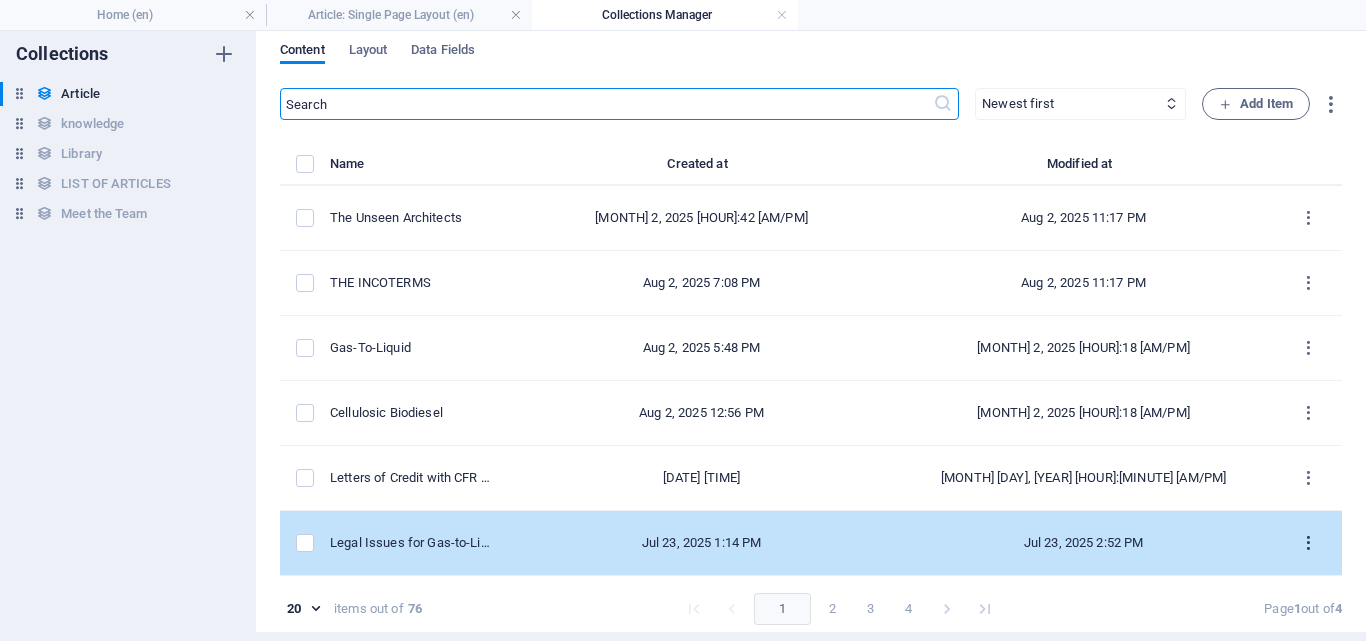 click at bounding box center (1308, 543) 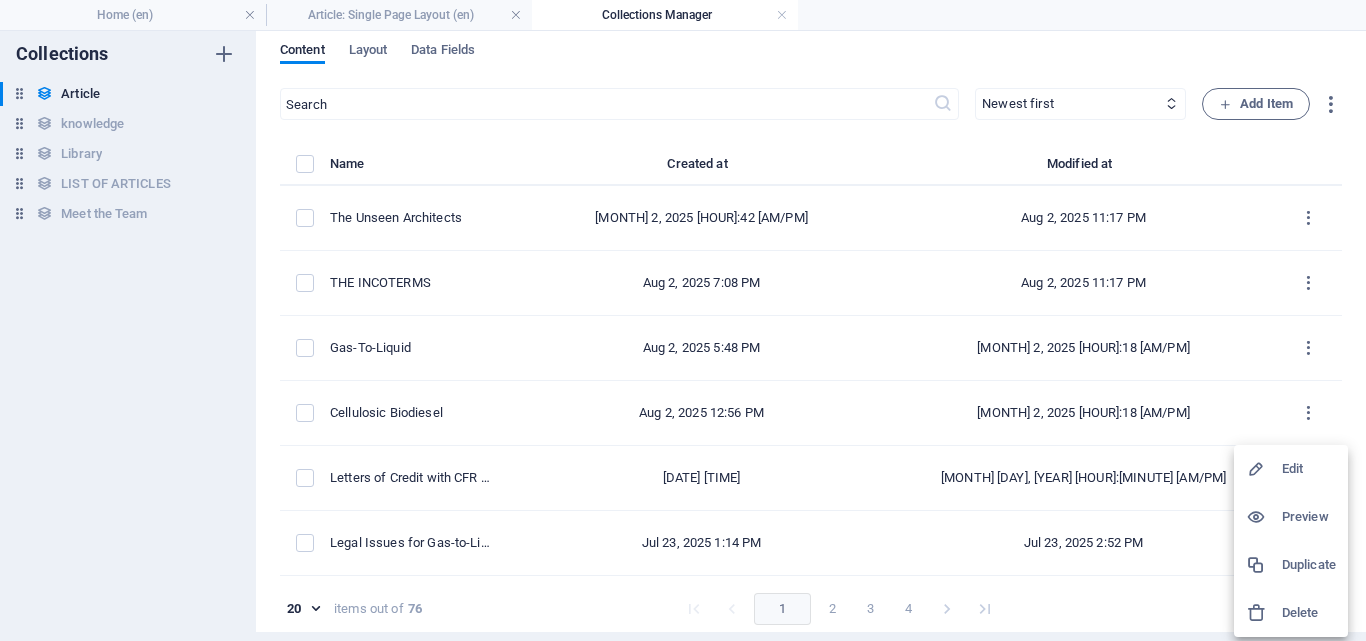 click on "Edit" at bounding box center (1309, 469) 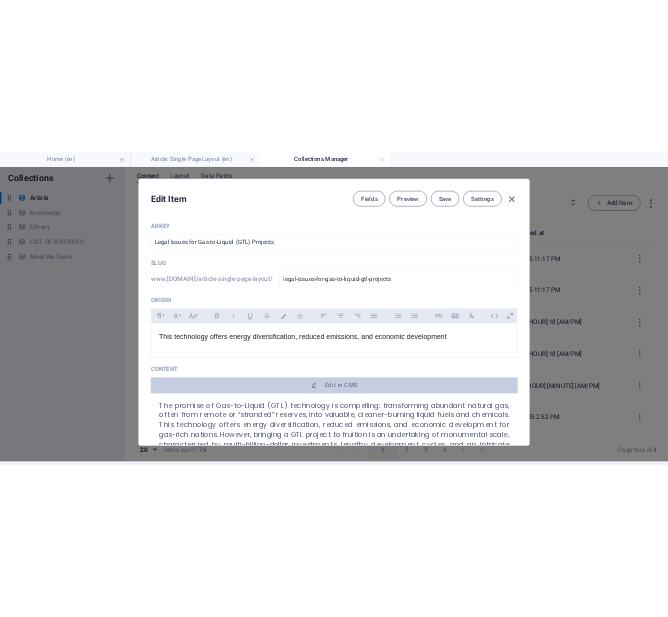 scroll, scrollTop: 0, scrollLeft: 0, axis: both 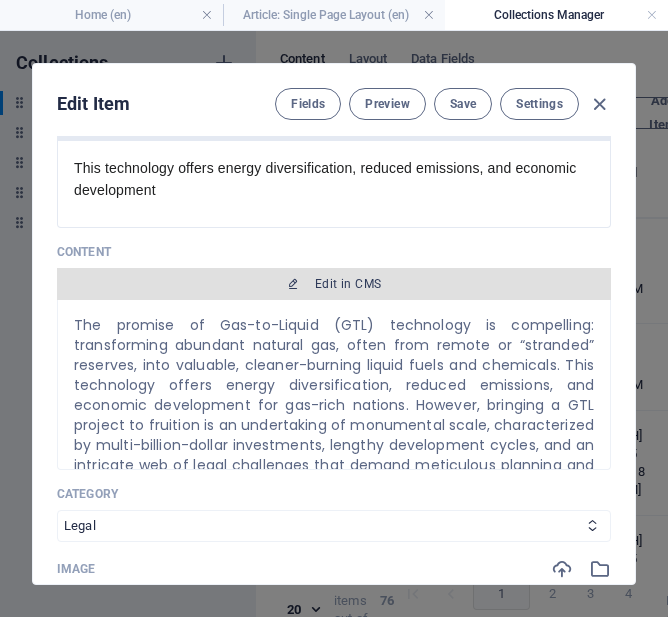 click on "Edit in CMS" at bounding box center (348, 284) 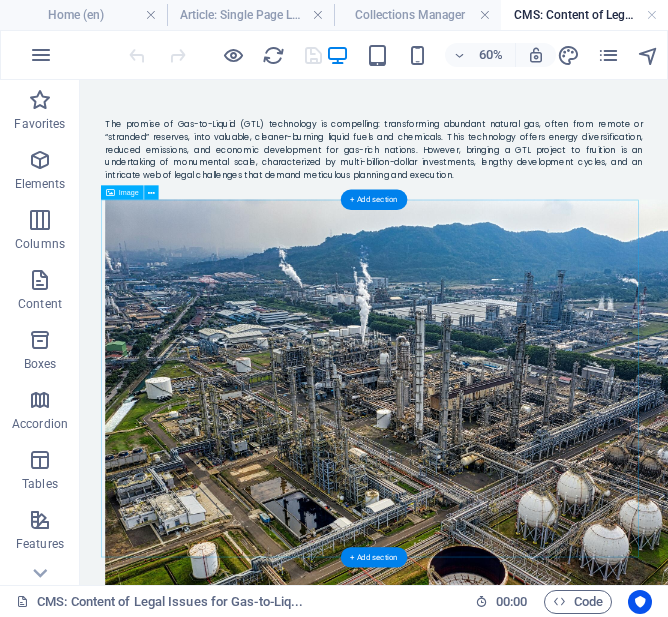 scroll, scrollTop: 0, scrollLeft: 0, axis: both 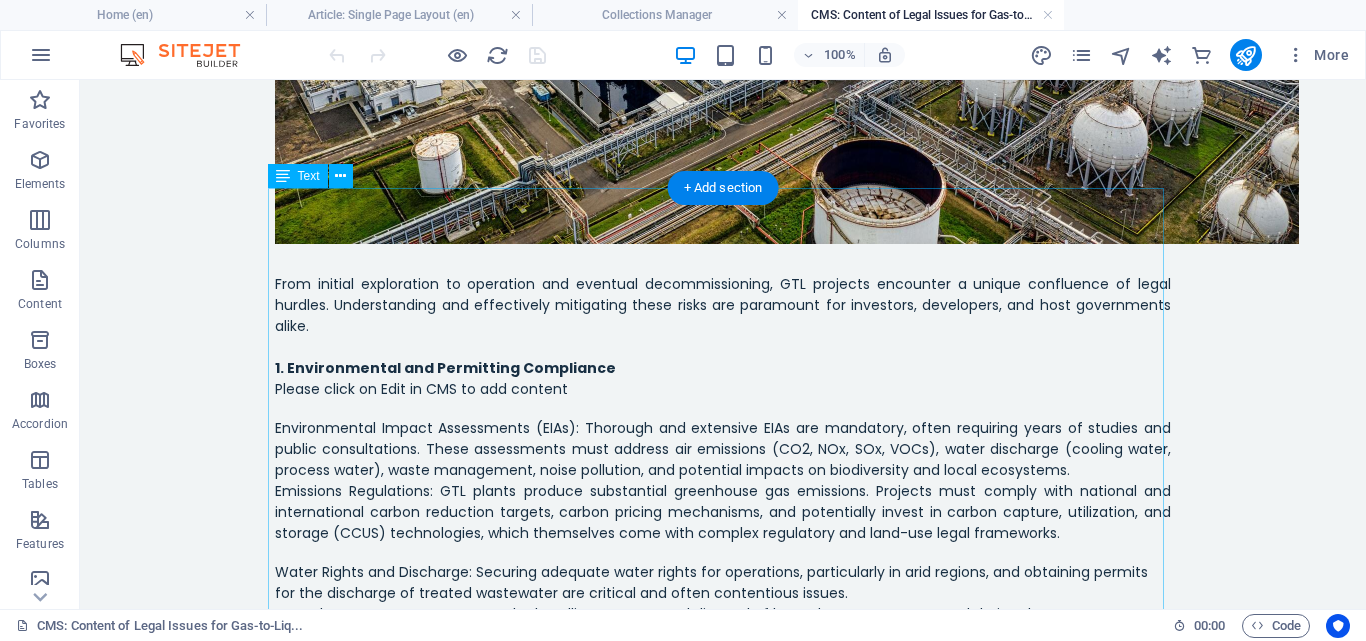 click on "From initial exploration to operation and eventual decommissioning, GTL projects encounter a unique confluence of legal hurdles. Understanding and effectively mitigating these risks are paramount for investors, developers, and host governments alike. 1. Environmental and Permitting Compliance Perhaps the most immediate and complex legal challenge for any GTL project lies in environmental compliance and obtaining the necessary permits. GTL facilities are energy and water-intensive, with significant footprints and potential environmental impacts: Environmental Impact Assessments (EIAs): Thorough and extensive EIAs are mandatory, often requiring years of studies and public consultations. These assessments must address air emissions (CO2, NOx, SOx, VOCs), water discharge (cooling water, process water), waste management, noise pollution, and potential impacts on biodiversity and local ecosystems. 2. Land Acquisition and Rights of Way" at bounding box center (723, 602) 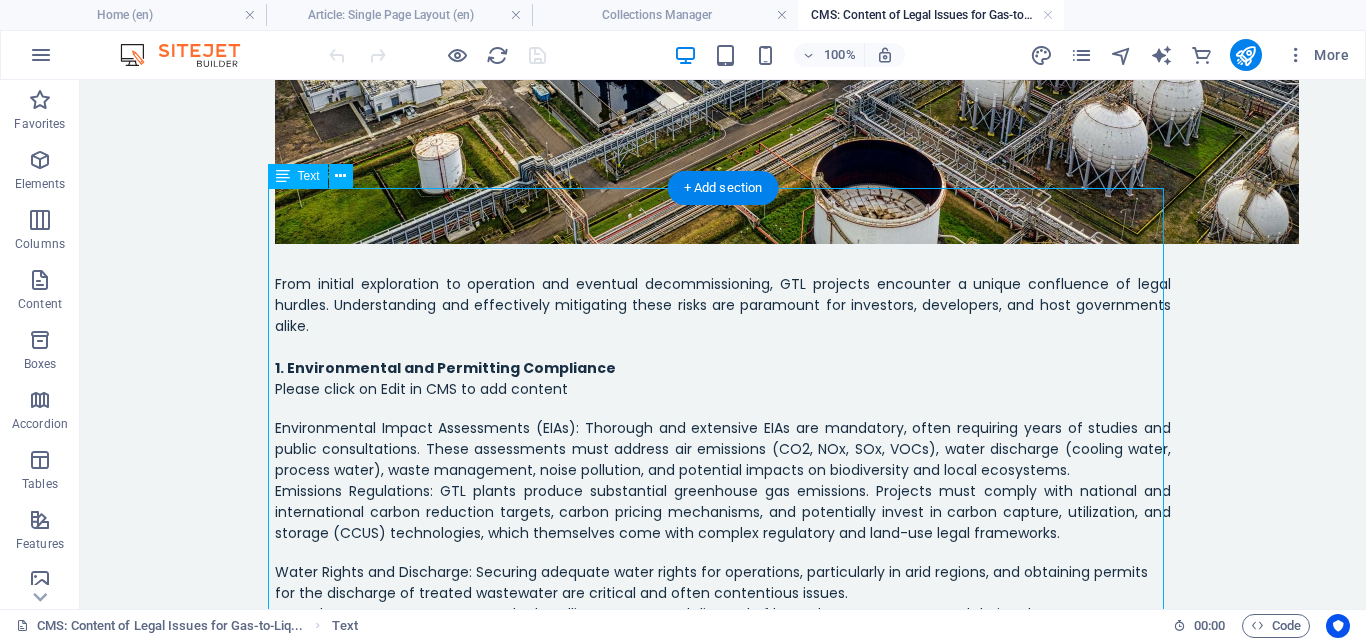 click on "From initial exploration to operation and eventual decommissioning, GTL projects encounter a unique confluence of legal hurdles. Understanding and effectively mitigating these risks are paramount for investors, developers, and host governments alike. 1. Environmental and Permitting Compliance Perhaps the most immediate and complex legal challenge for any GTL project lies in environmental compliance and obtaining the necessary permits. GTL facilities are energy and water-intensive, with significant footprints and potential environmental impacts: Environmental Impact Assessments (EIAs): Thorough and extensive EIAs are mandatory, often requiring years of studies and public consultations. These assessments must address air emissions (CO2, NOx, SOx, VOCs), water discharge (cooling water, process water), waste management, noise pollution, and potential impacts on biodiversity and local ecosystems. 2. Land Acquisition and Rights of Way" at bounding box center [723, 602] 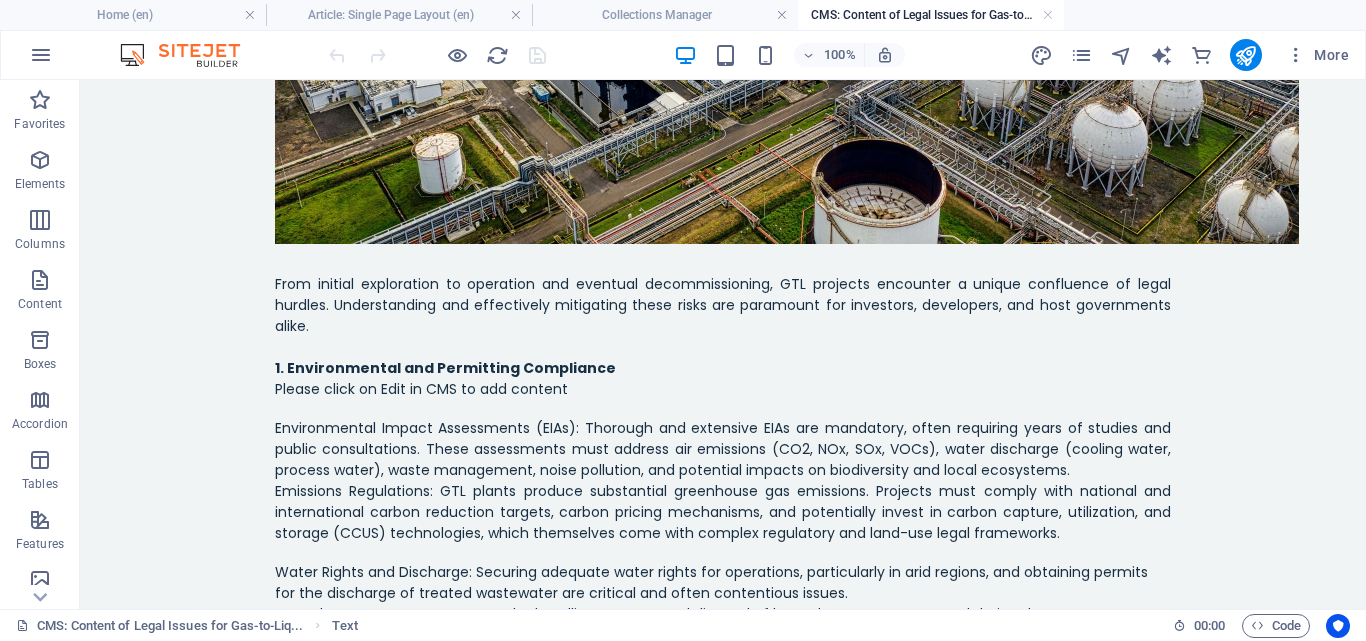 scroll, scrollTop: 0, scrollLeft: 0, axis: both 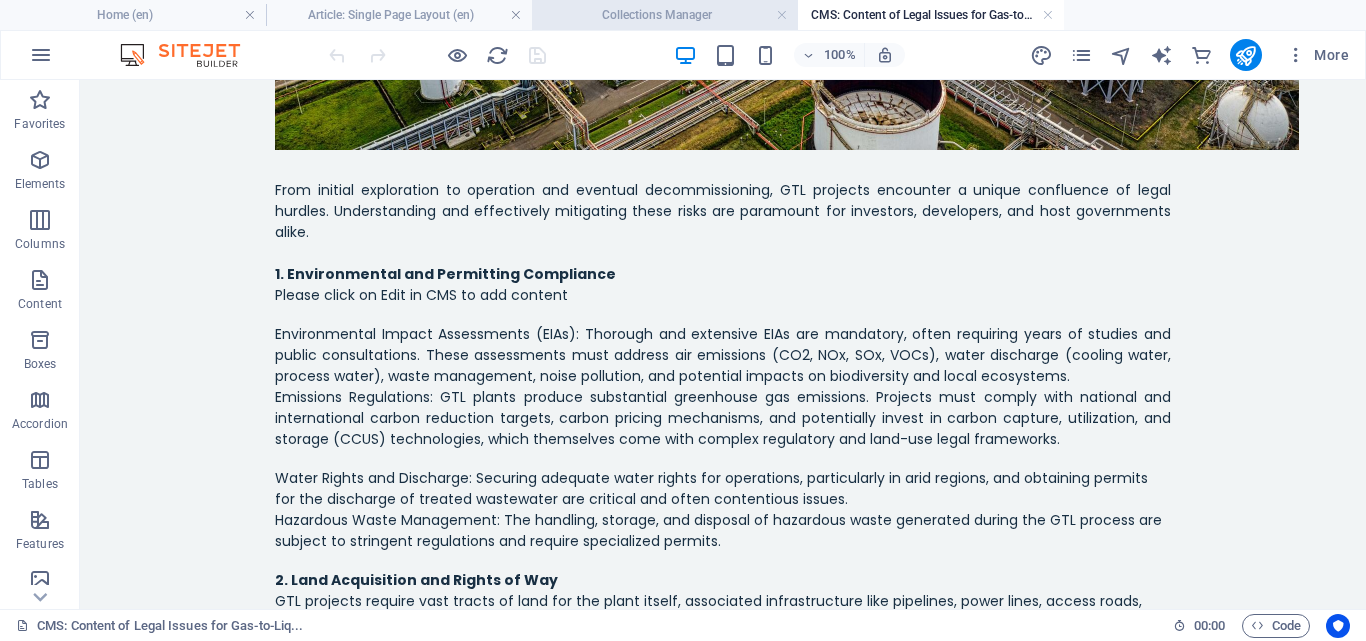 click on "Collections Manager" at bounding box center (665, 15) 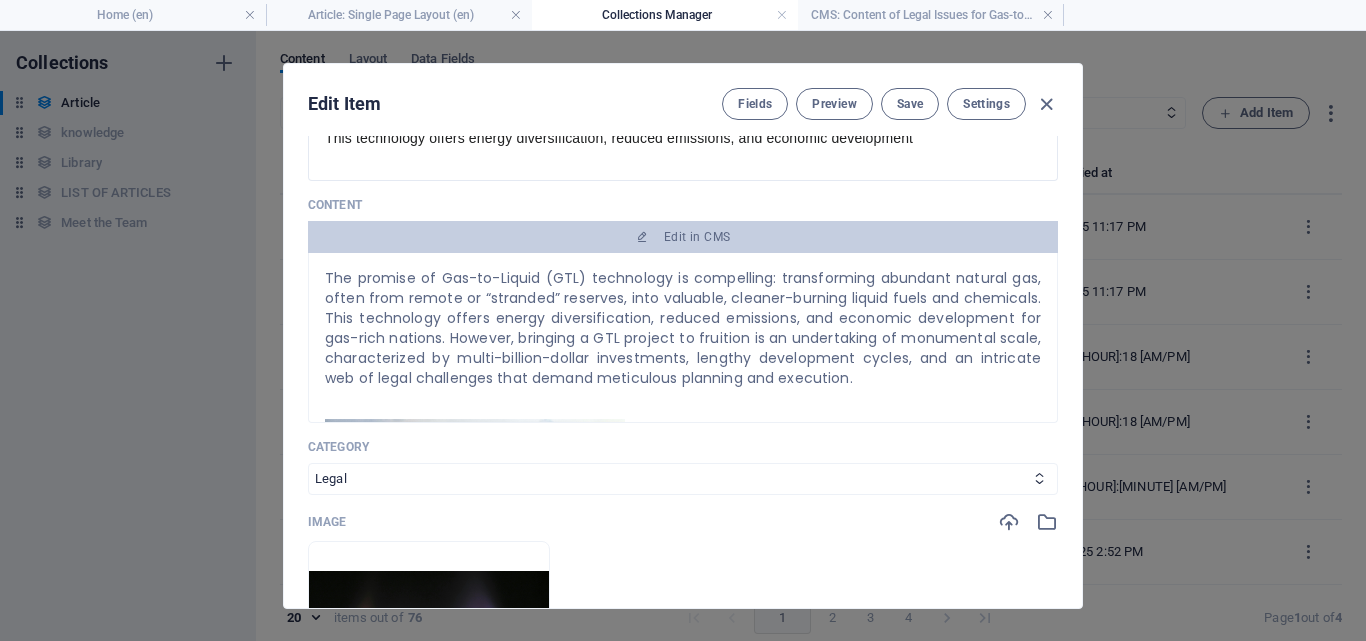 scroll, scrollTop: 0, scrollLeft: 0, axis: both 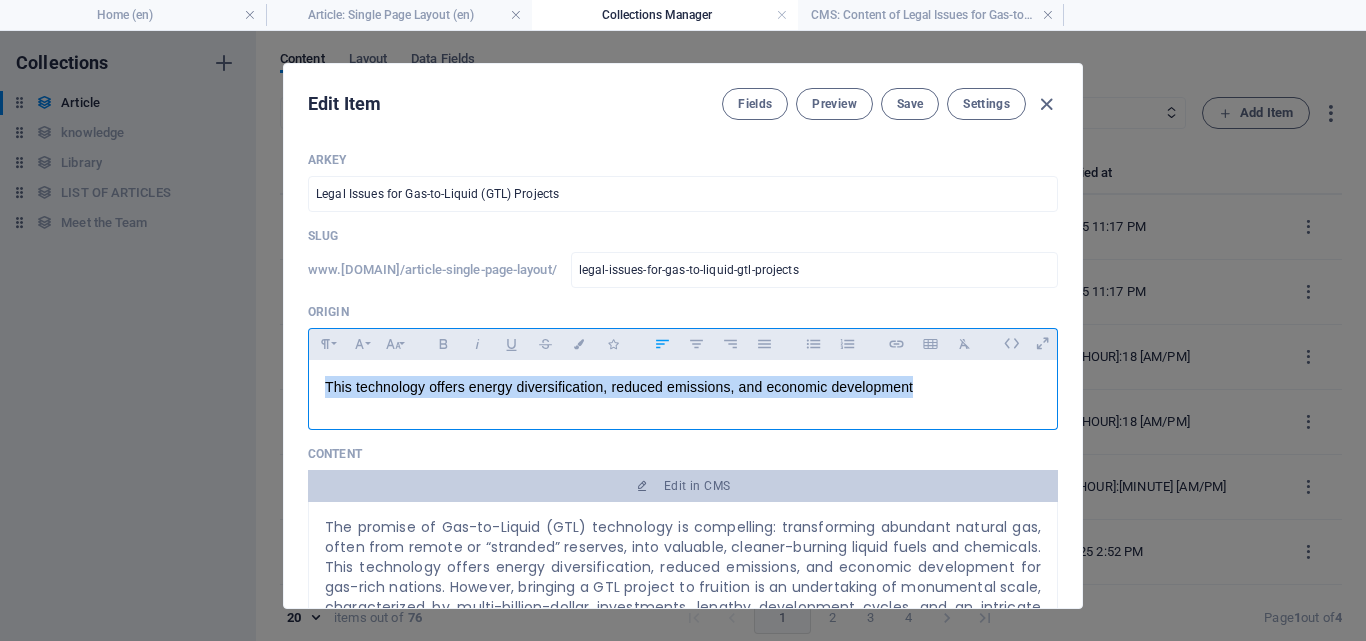 drag, startPoint x: 924, startPoint y: 387, endPoint x: 283, endPoint y: 383, distance: 641.01245 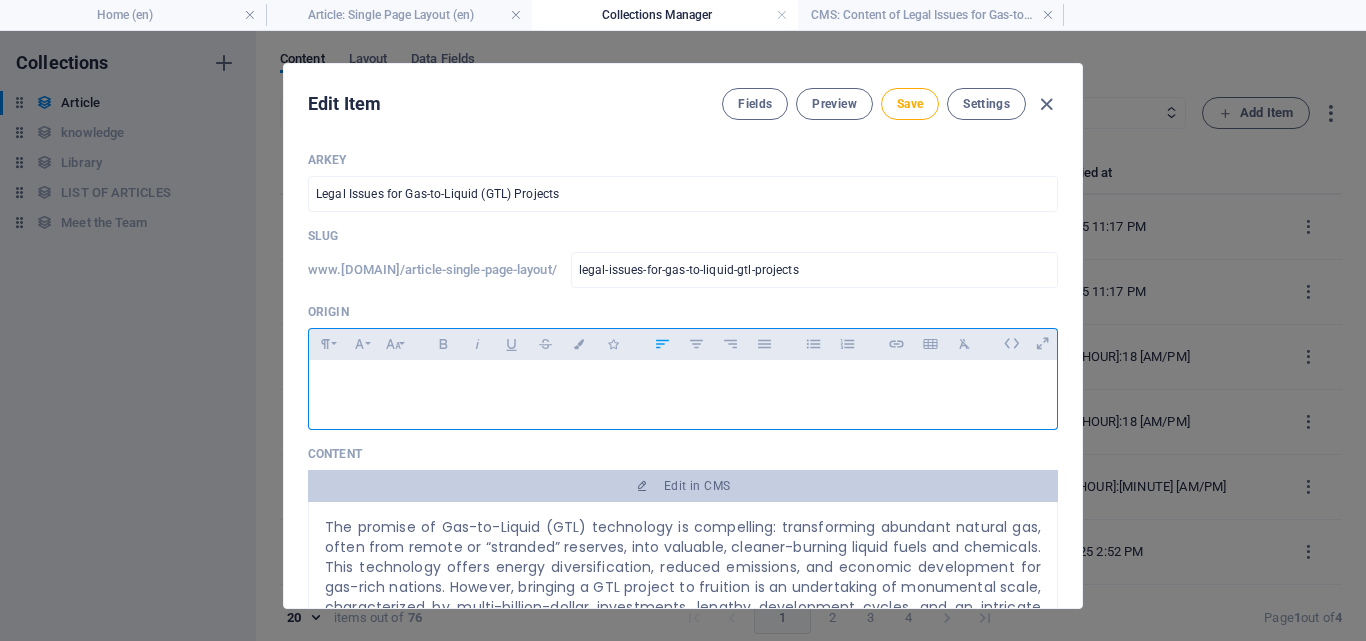 type 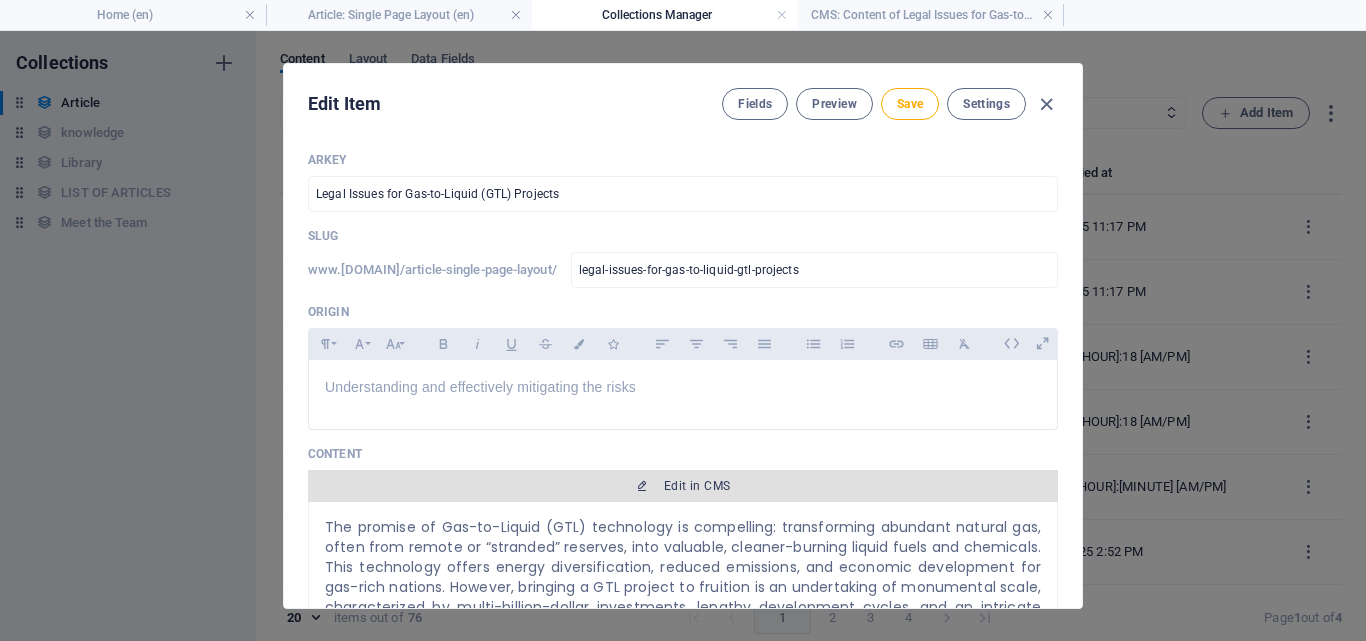 click on "Edit in CMS" at bounding box center (697, 486) 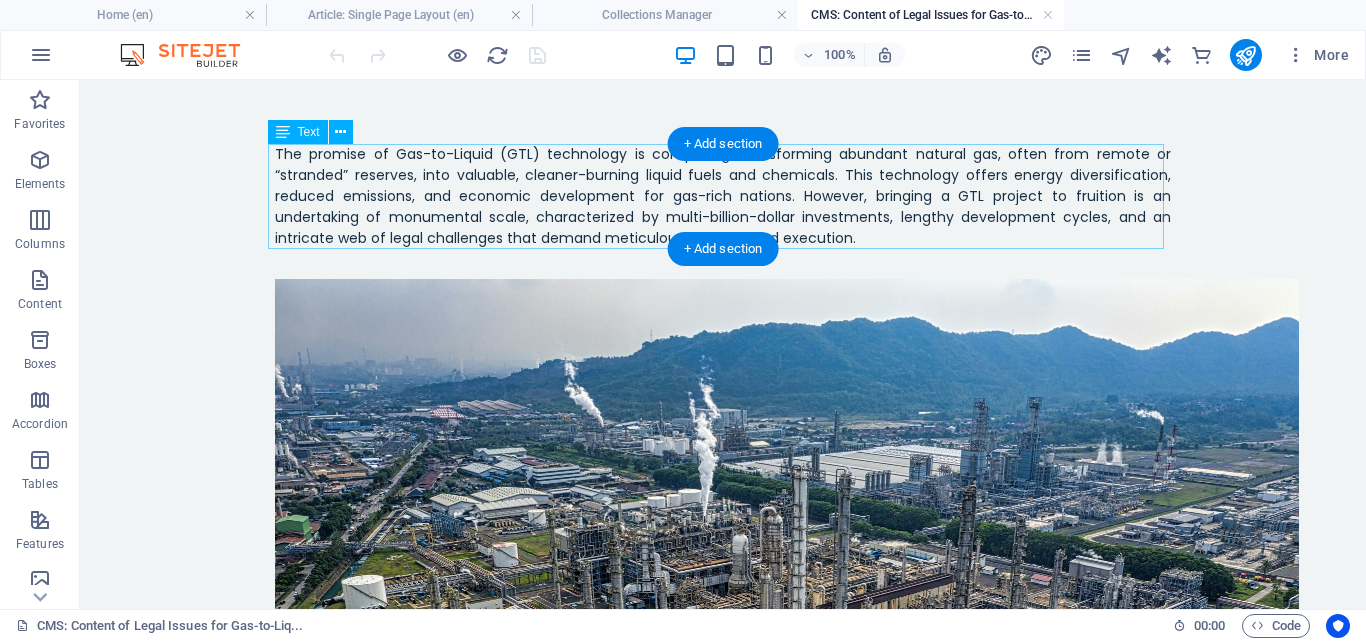 scroll, scrollTop: 0, scrollLeft: 0, axis: both 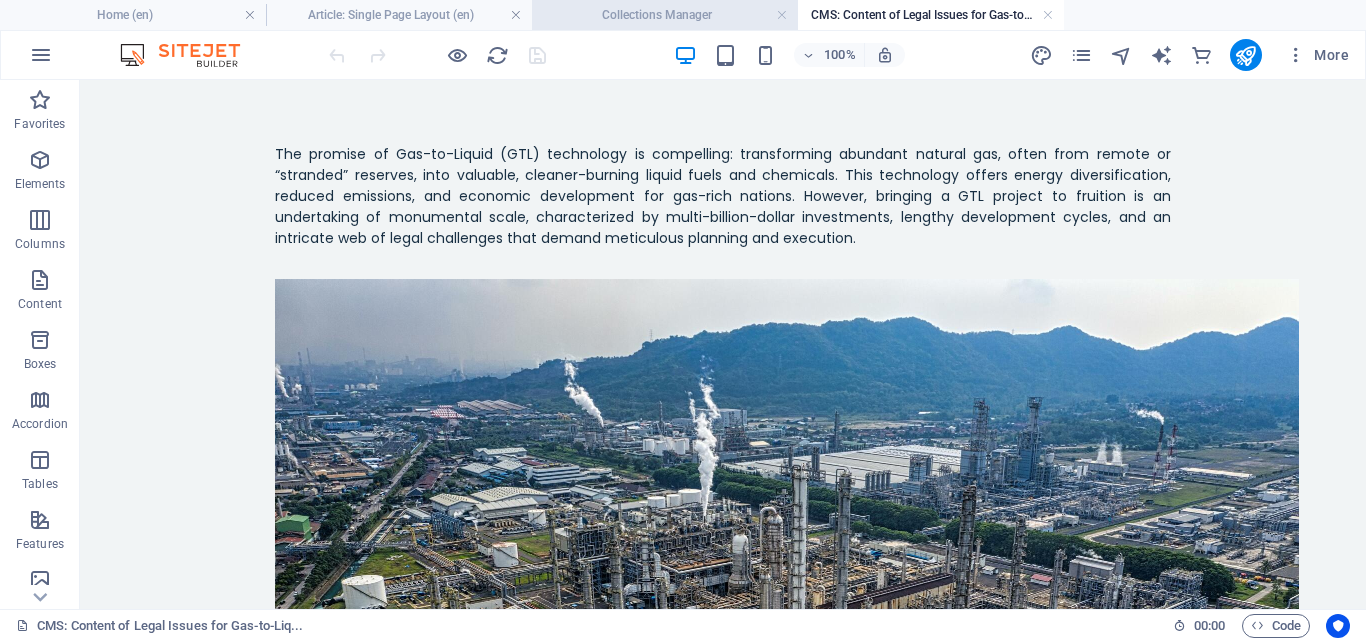 click on "Collections Manager" at bounding box center [665, 15] 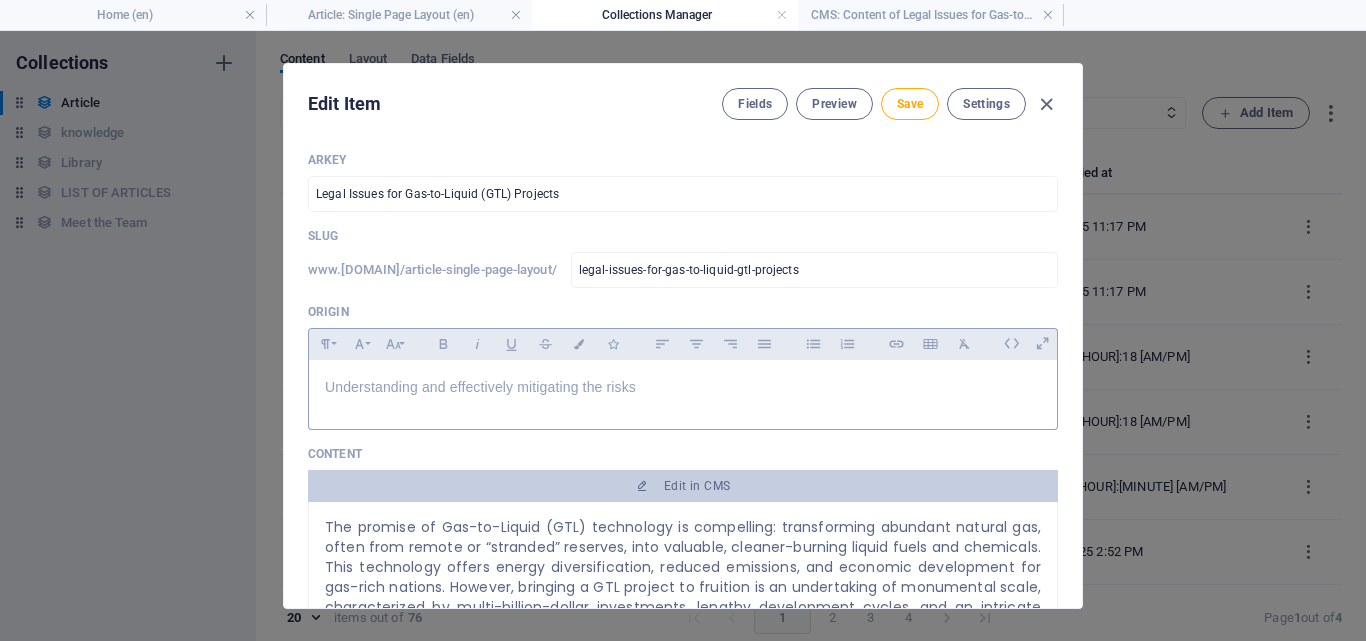 click on "Understanding and effectively mitigating the risks" at bounding box center (683, 387) 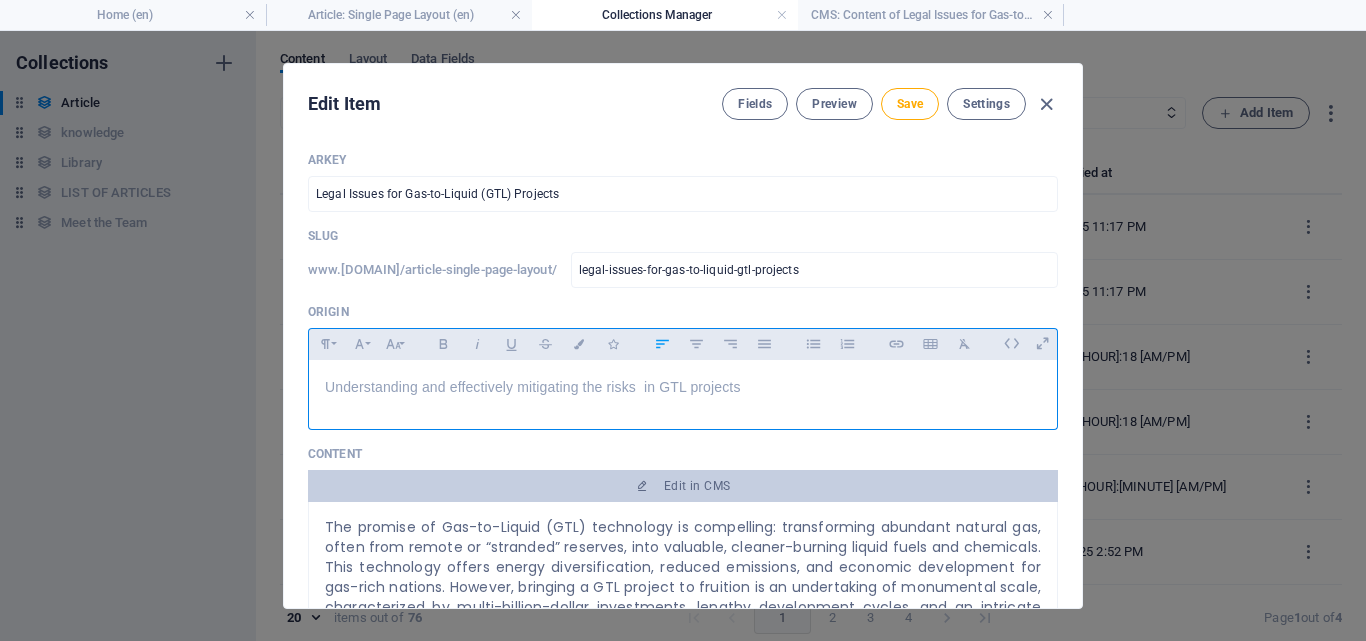 drag, startPoint x: 775, startPoint y: 394, endPoint x: 307, endPoint y: 378, distance: 468.27344 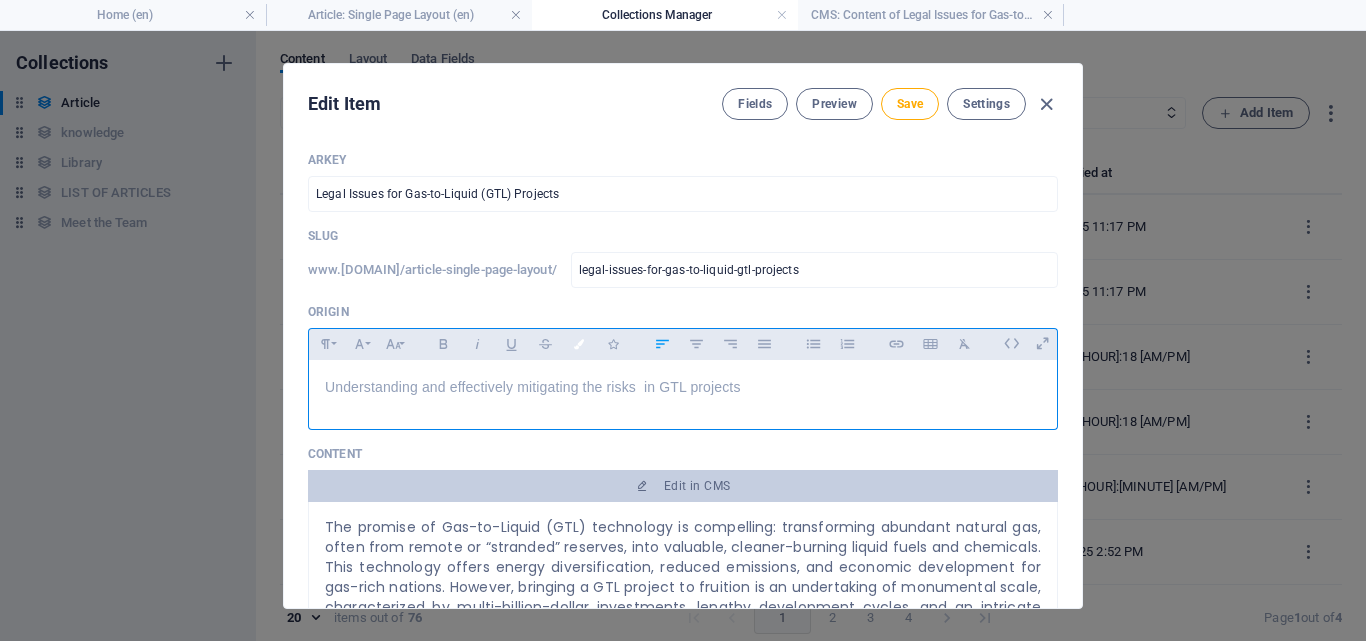 click at bounding box center (579, 344) 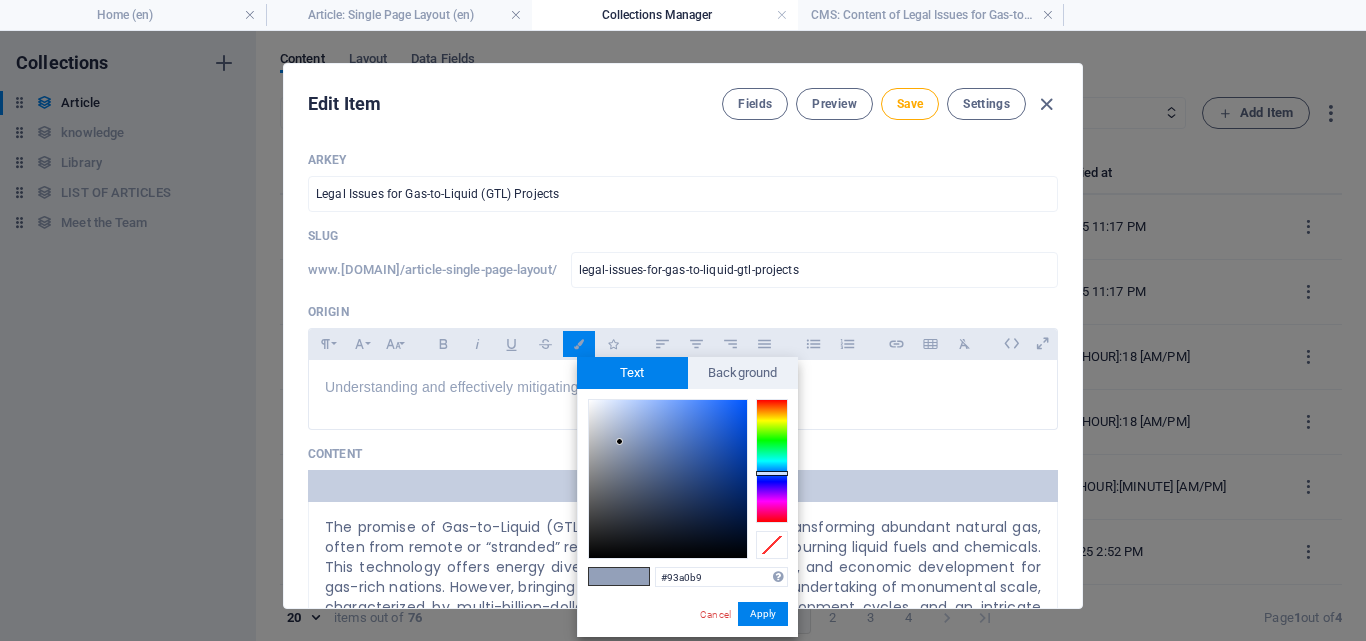 type on "#0f1010" 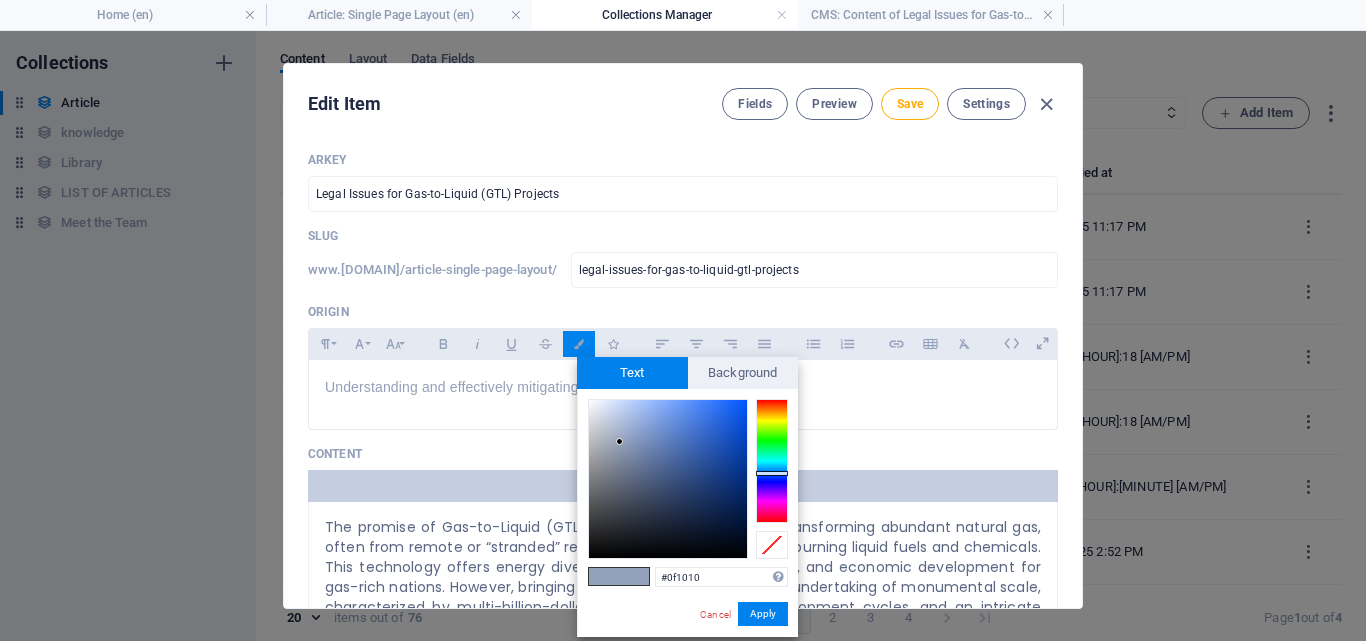 click at bounding box center (668, 479) 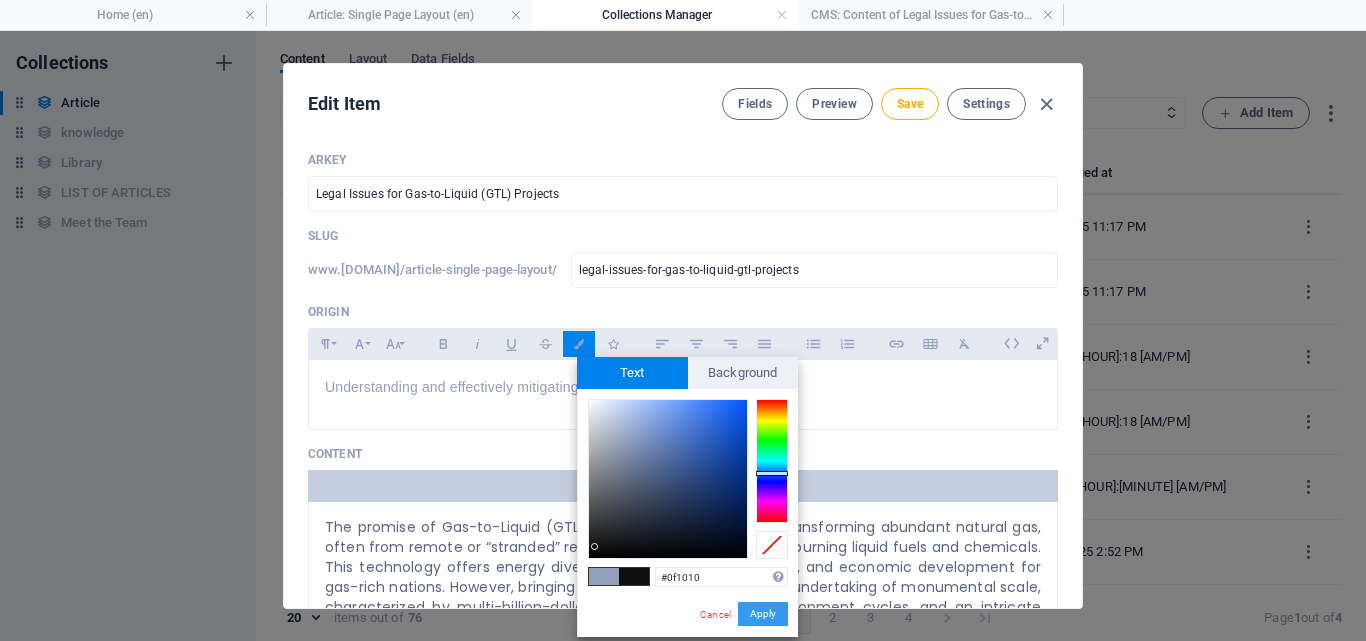 click on "Apply" at bounding box center [763, 614] 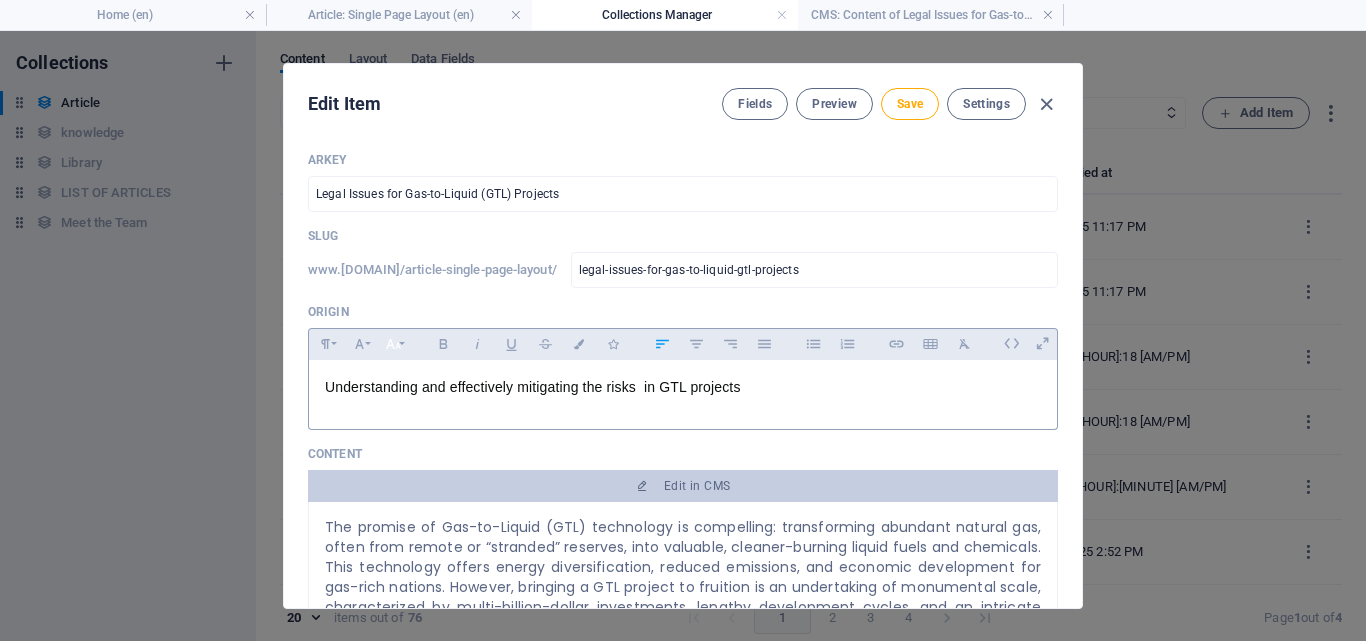 click on "Font Size" at bounding box center (393, 344) 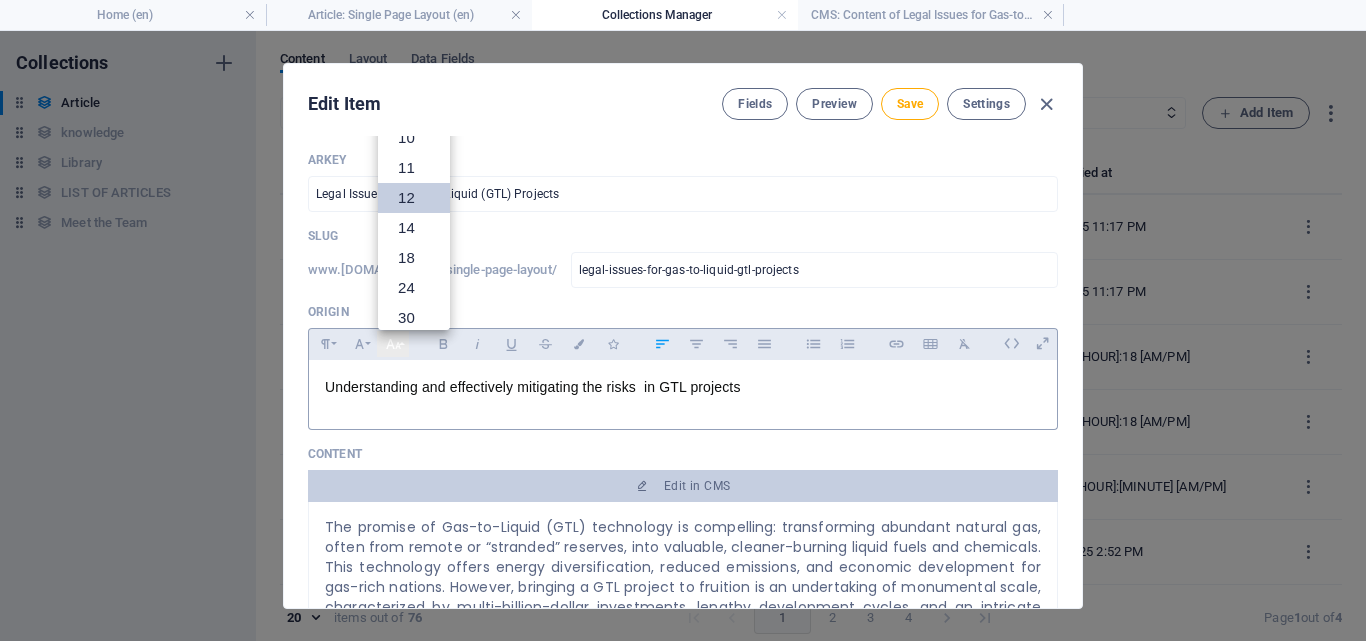 scroll, scrollTop: 143, scrollLeft: 0, axis: vertical 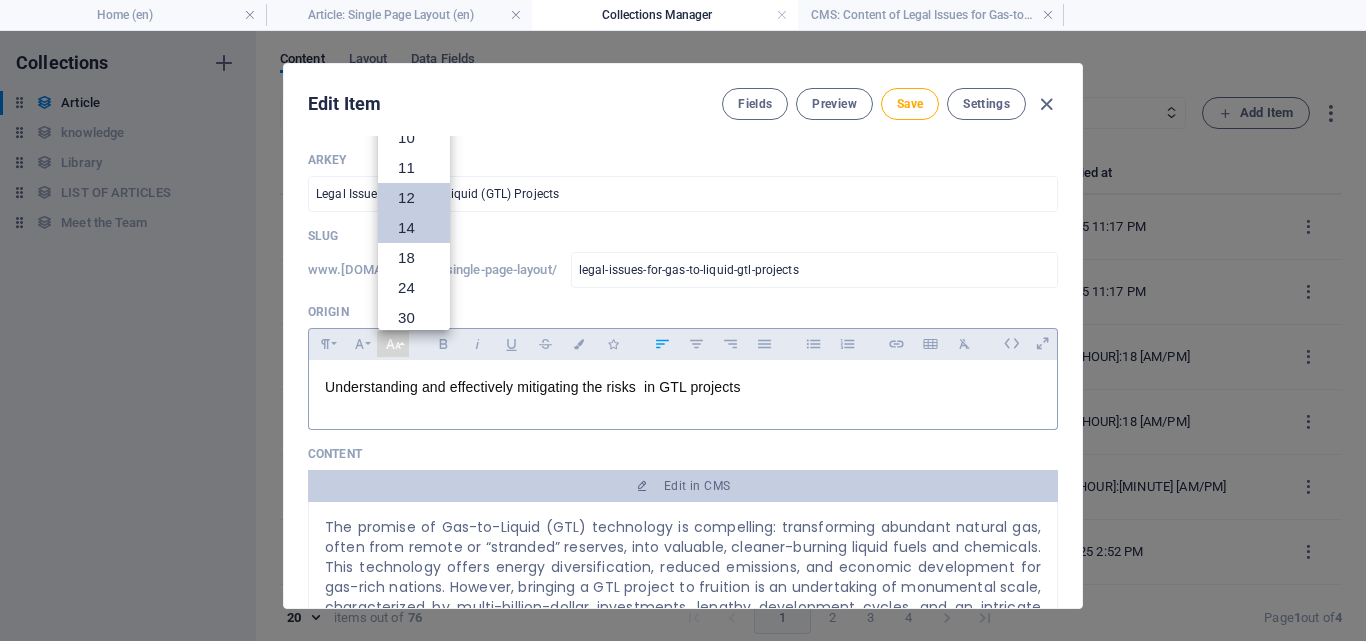 click on "14" at bounding box center [414, 228] 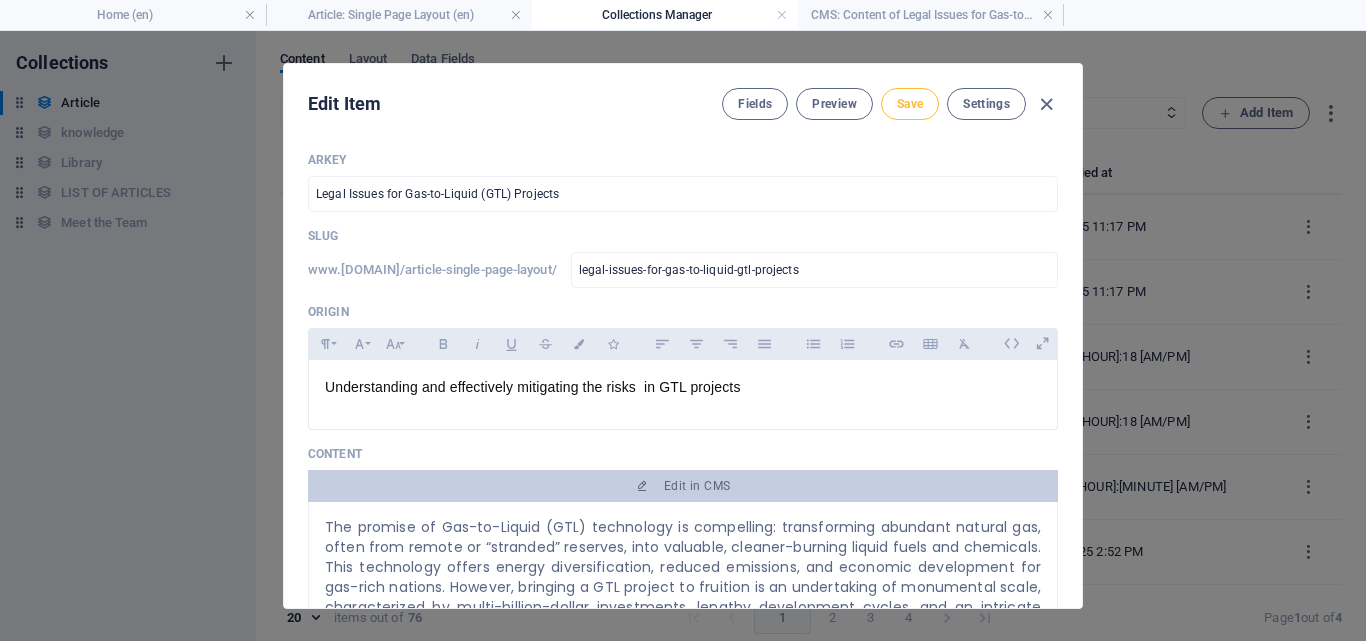 click on "Save" at bounding box center [910, 104] 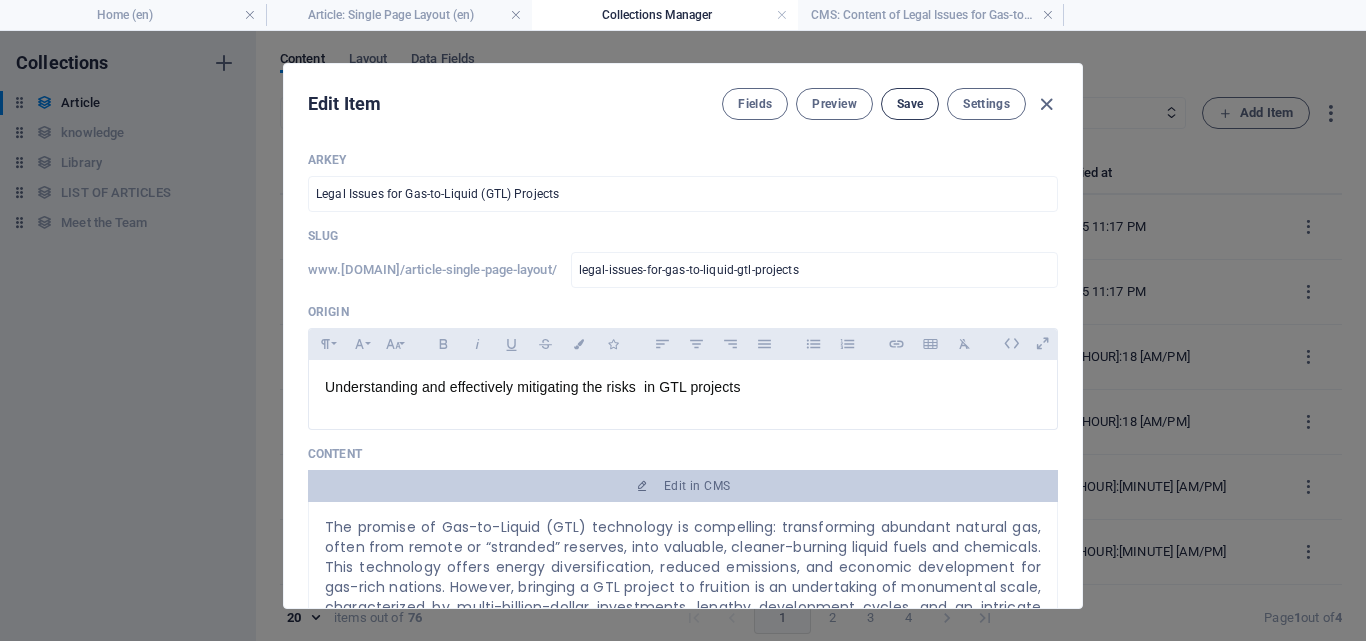 click on "Save" at bounding box center (910, 104) 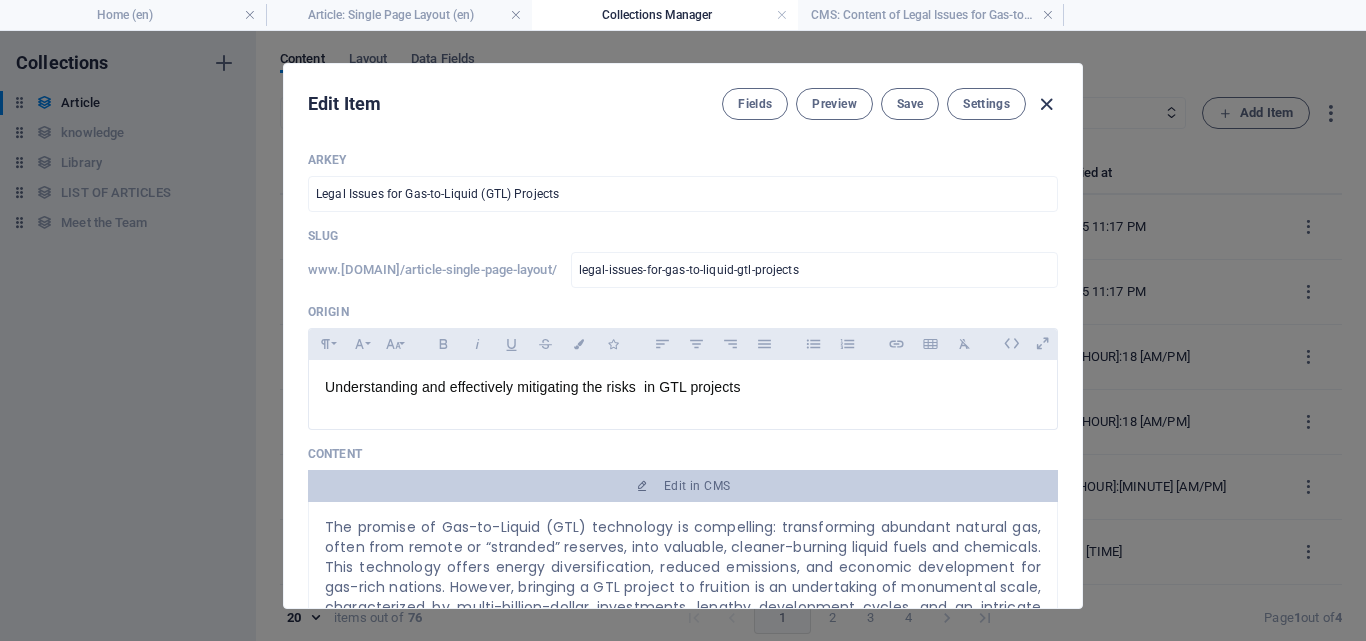 click at bounding box center [1046, 104] 